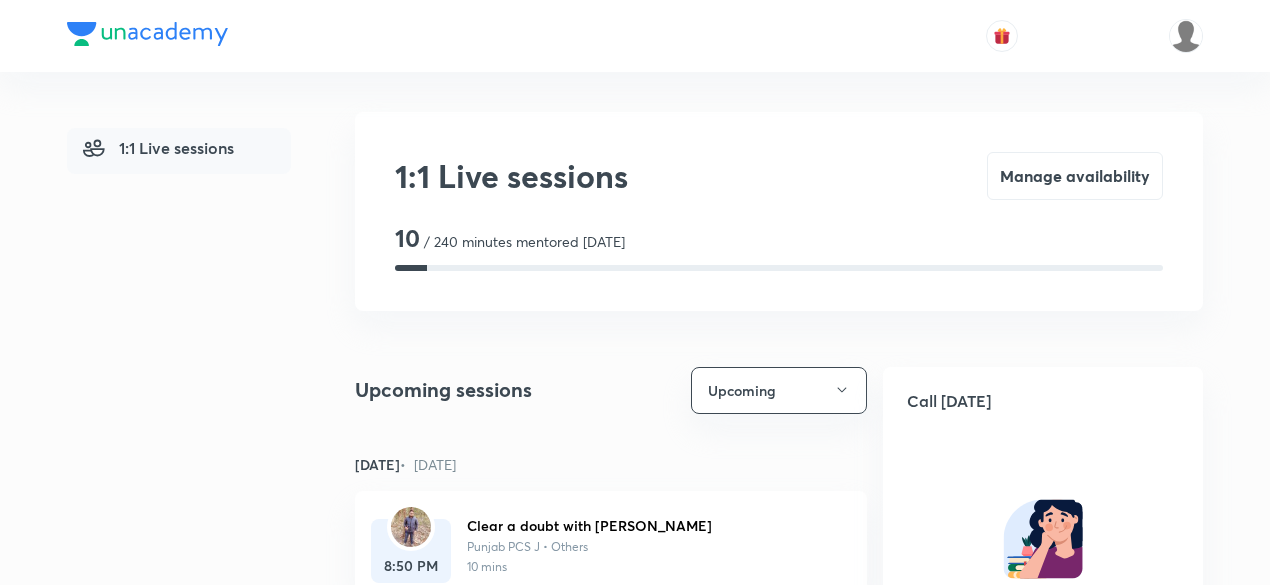 scroll, scrollTop: 40, scrollLeft: 0, axis: vertical 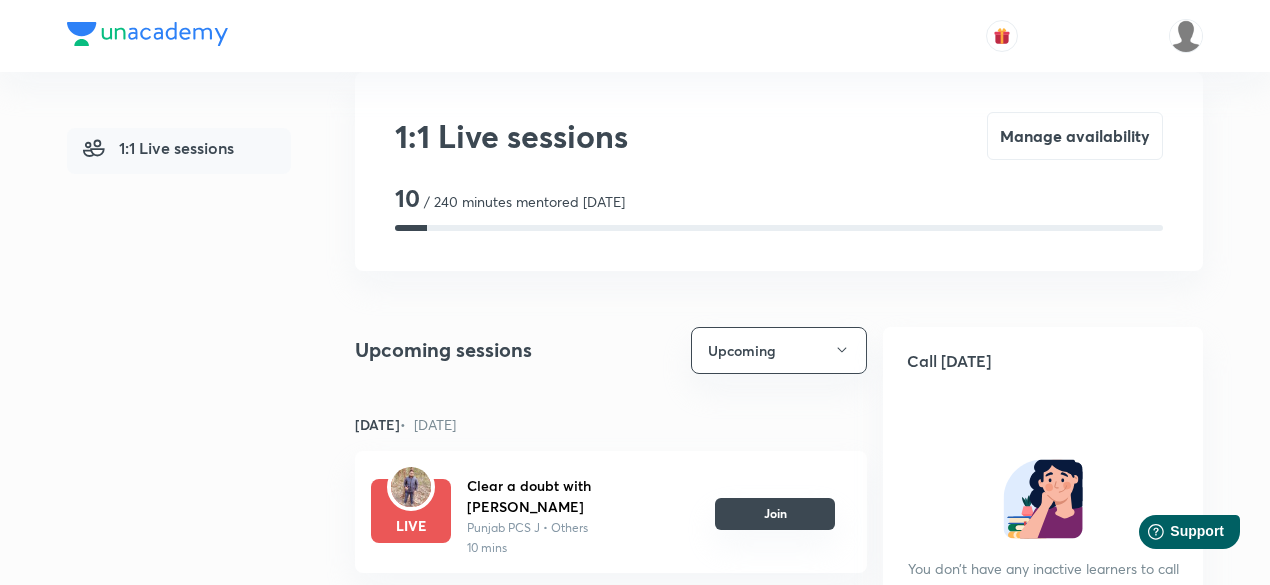 click on "Join" at bounding box center [775, 514] 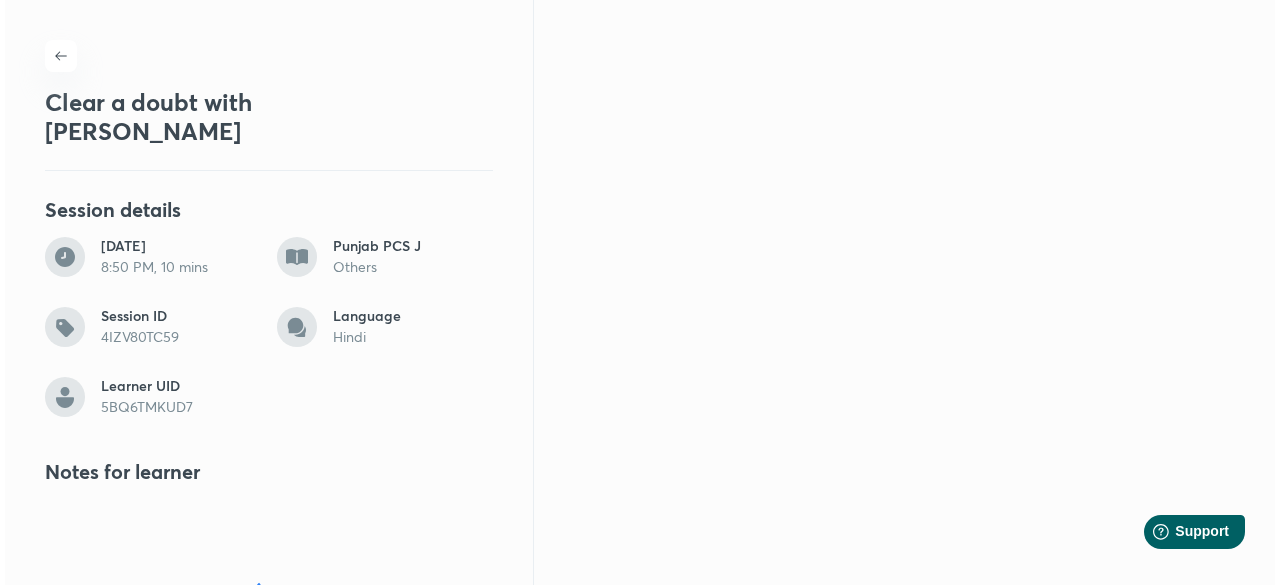 scroll, scrollTop: 0, scrollLeft: 0, axis: both 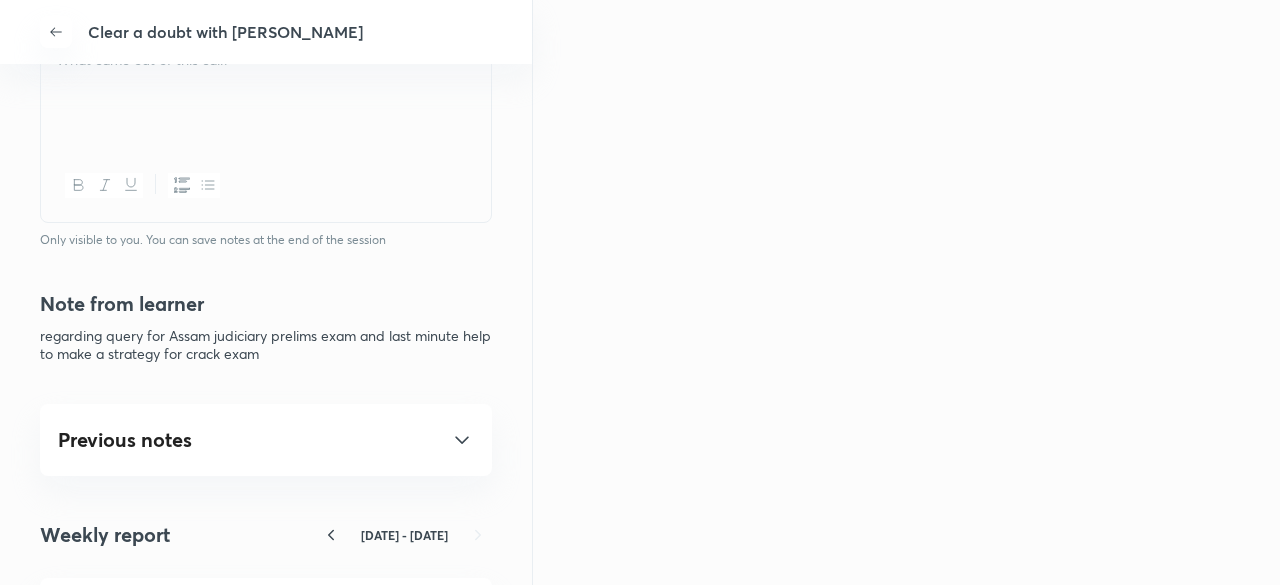 click on "Previous notes" at bounding box center [266, 440] 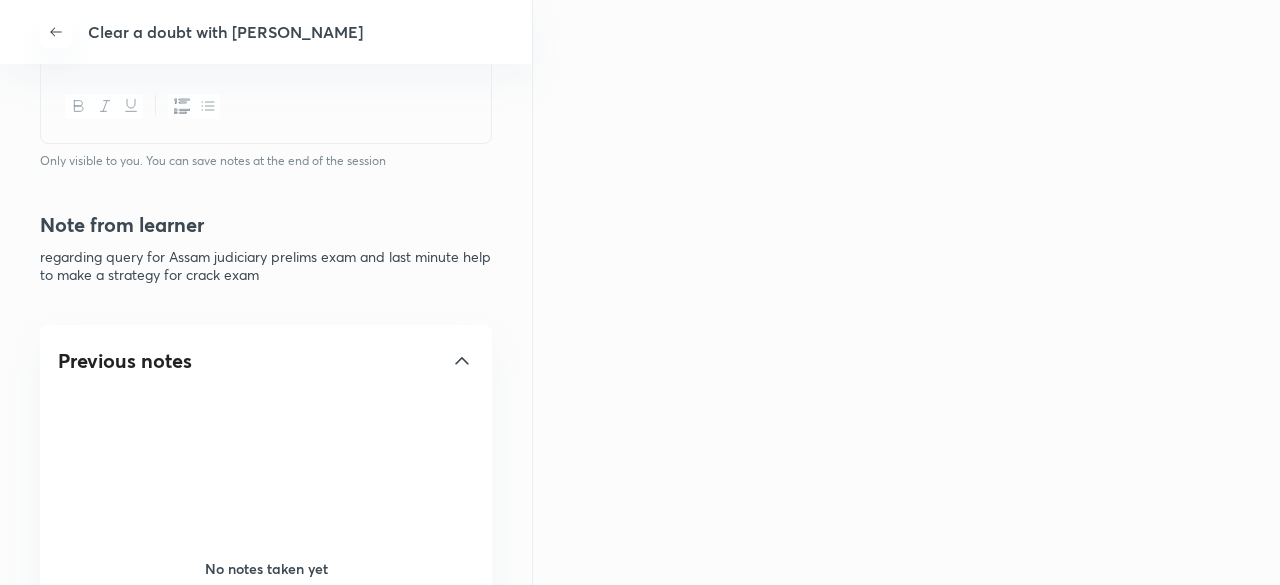 scroll, scrollTop: 935, scrollLeft: 0, axis: vertical 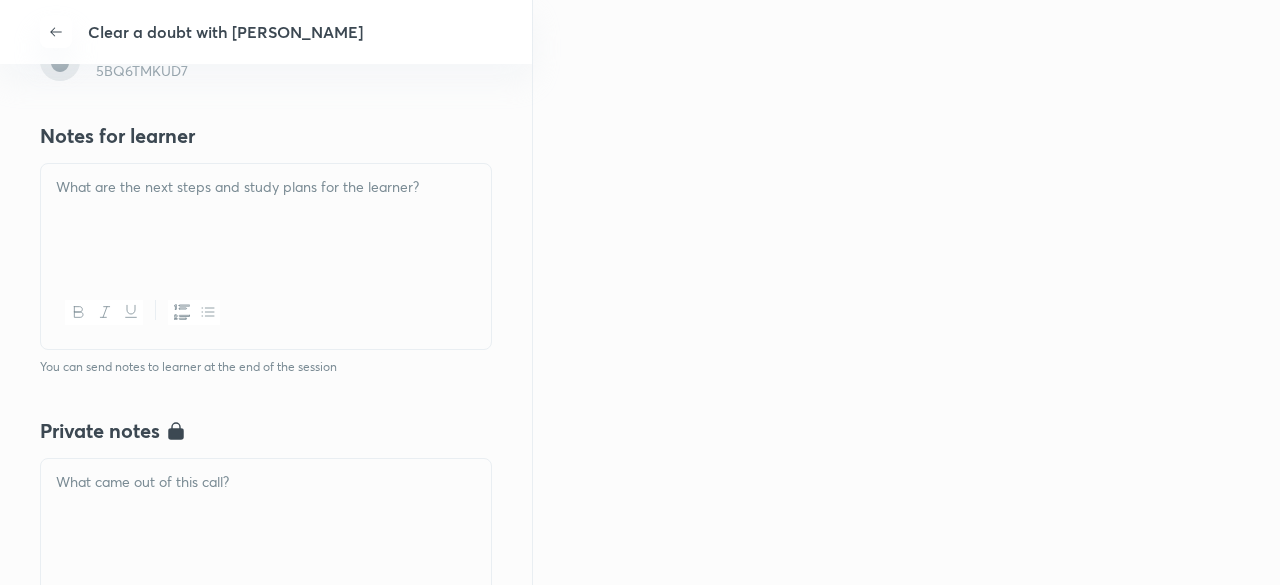 click at bounding box center [266, 220] 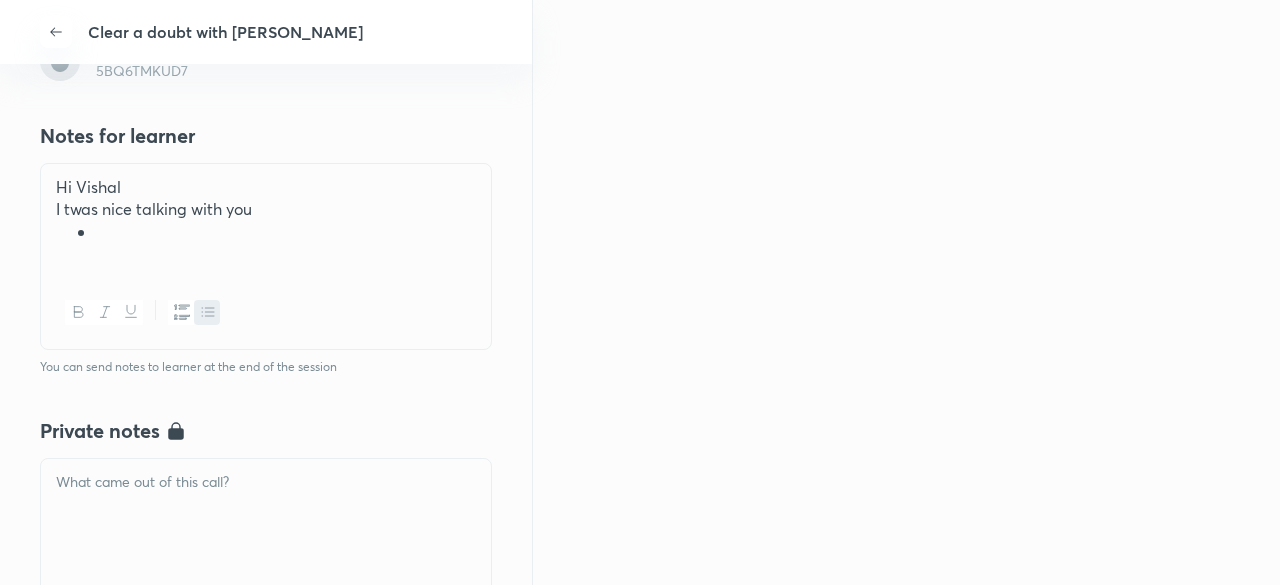 click on "I twas nice talking with you" at bounding box center (266, 209) 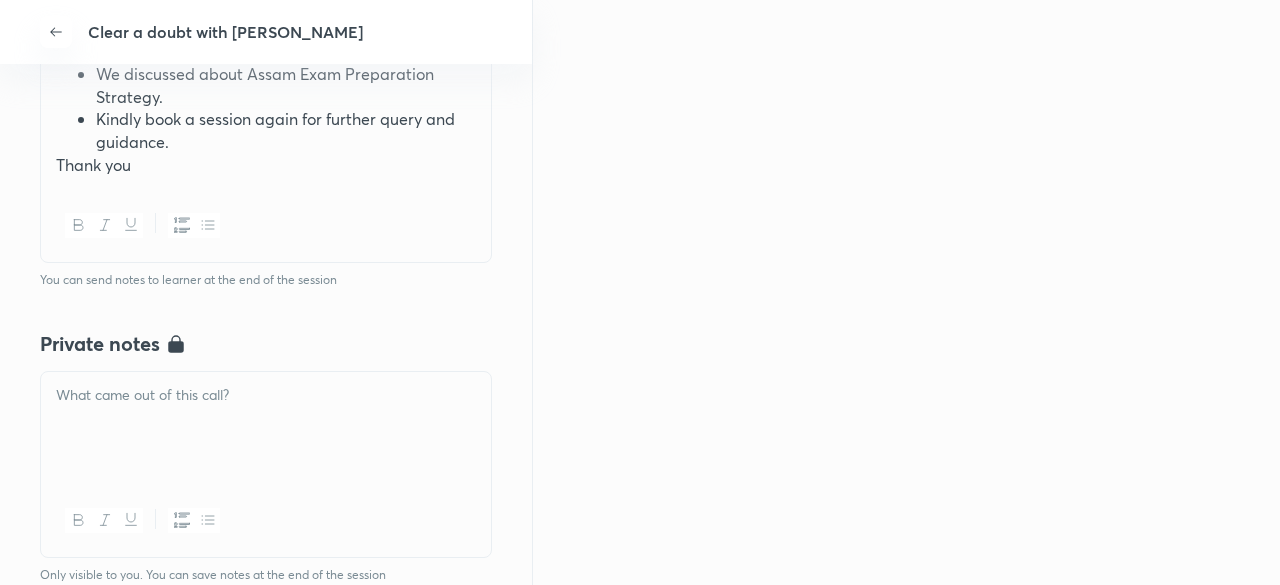 scroll, scrollTop: 591, scrollLeft: 0, axis: vertical 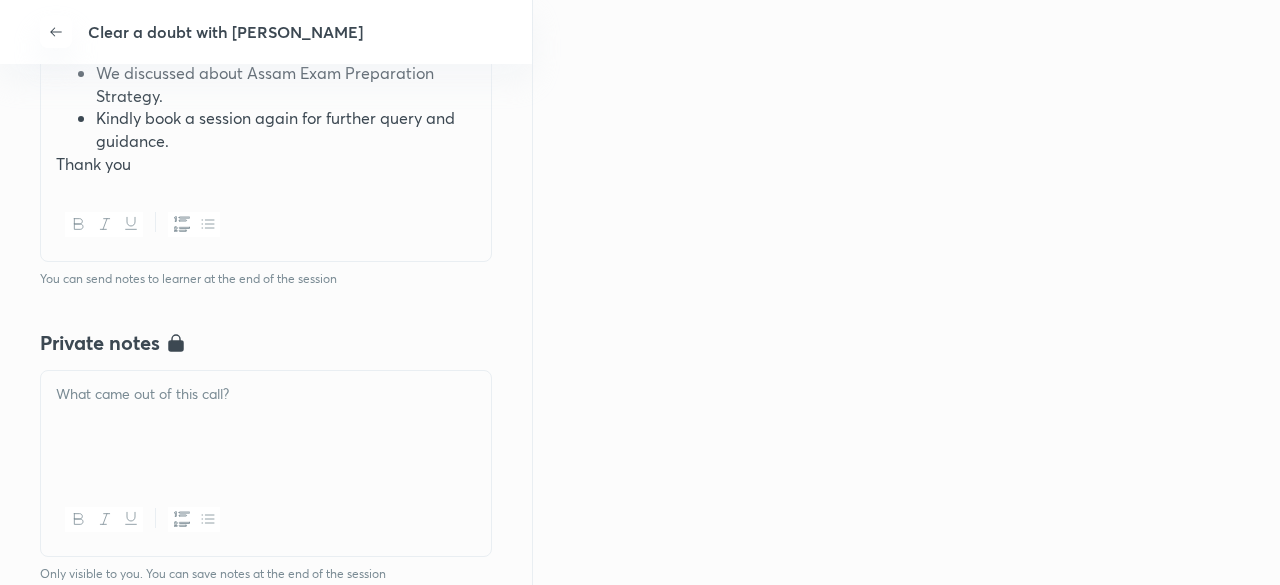click at bounding box center (266, 427) 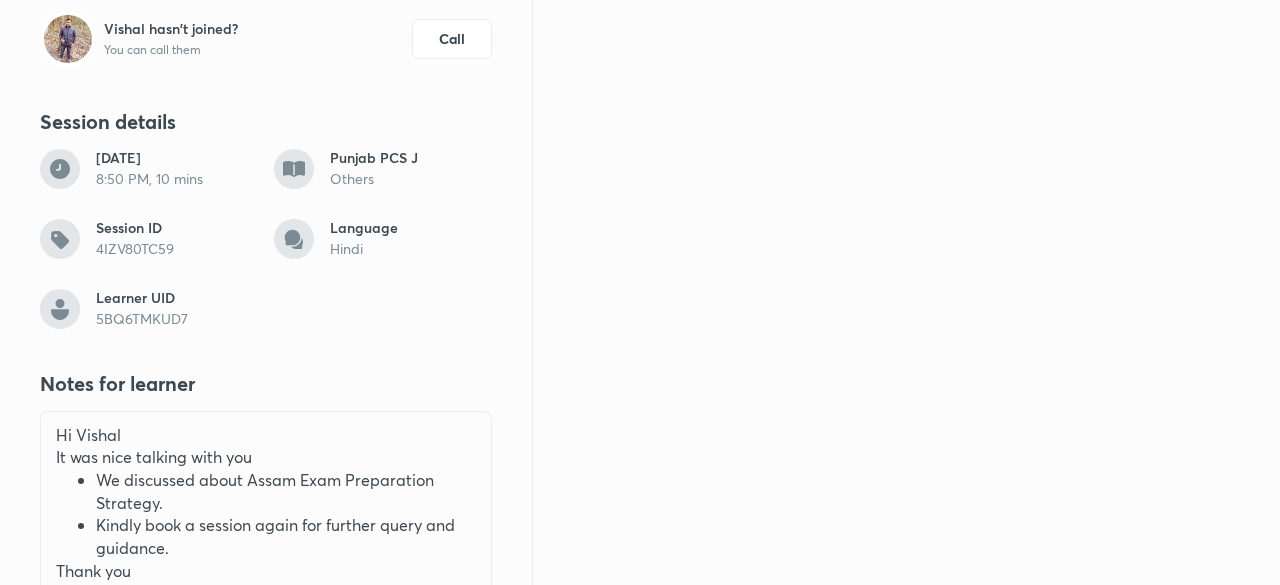 scroll, scrollTop: 0, scrollLeft: 0, axis: both 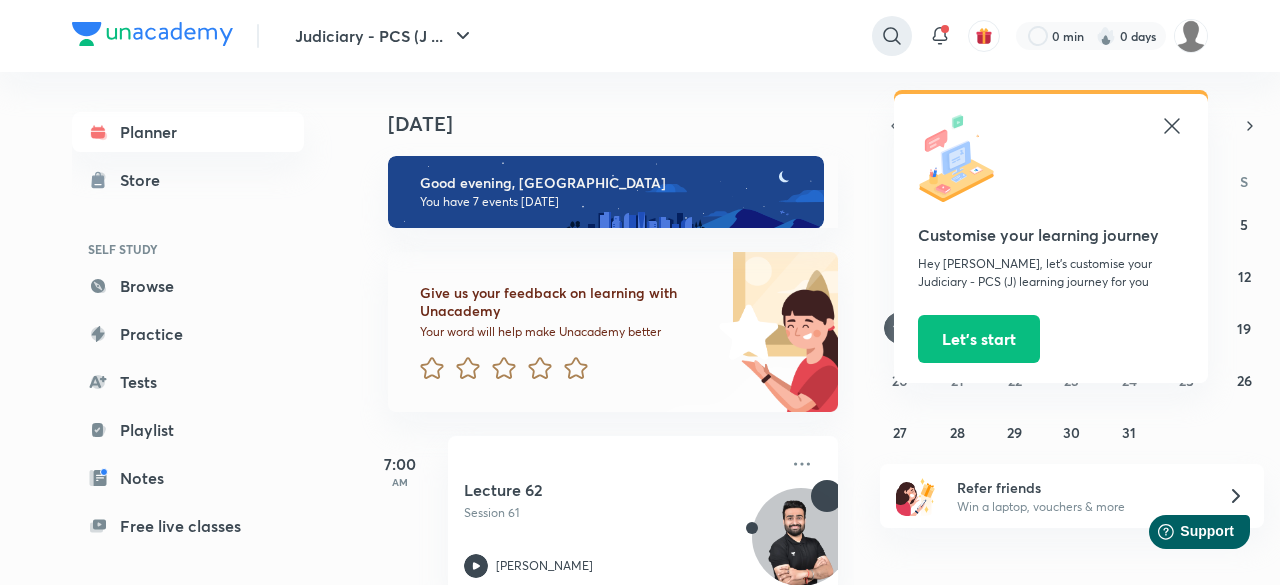 click at bounding box center [892, 36] 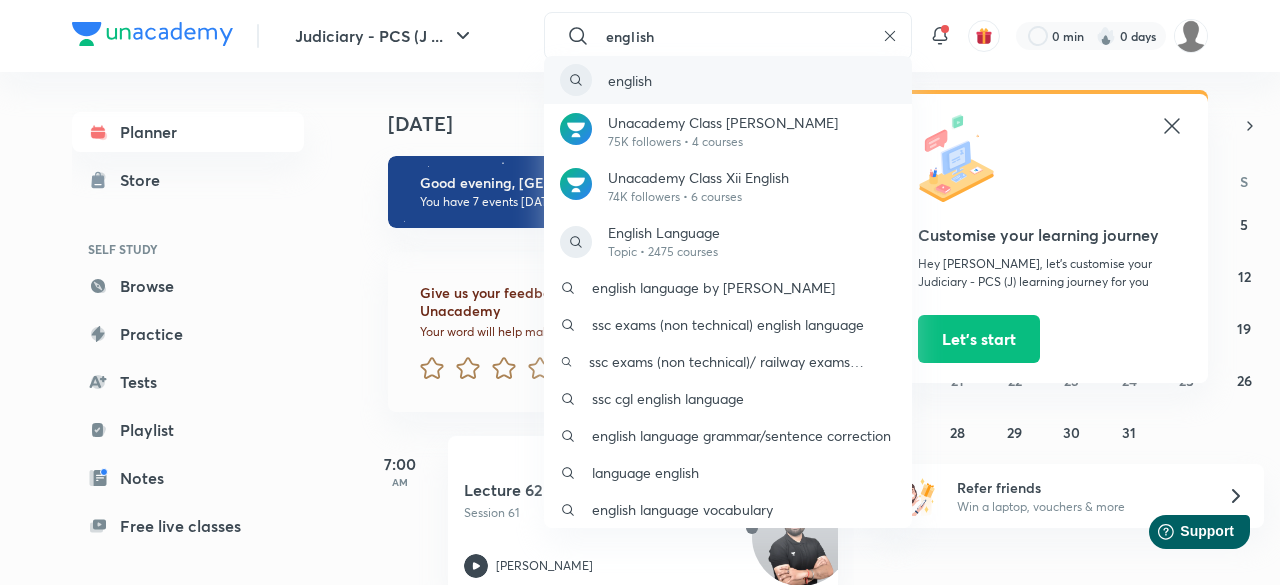 type on "english" 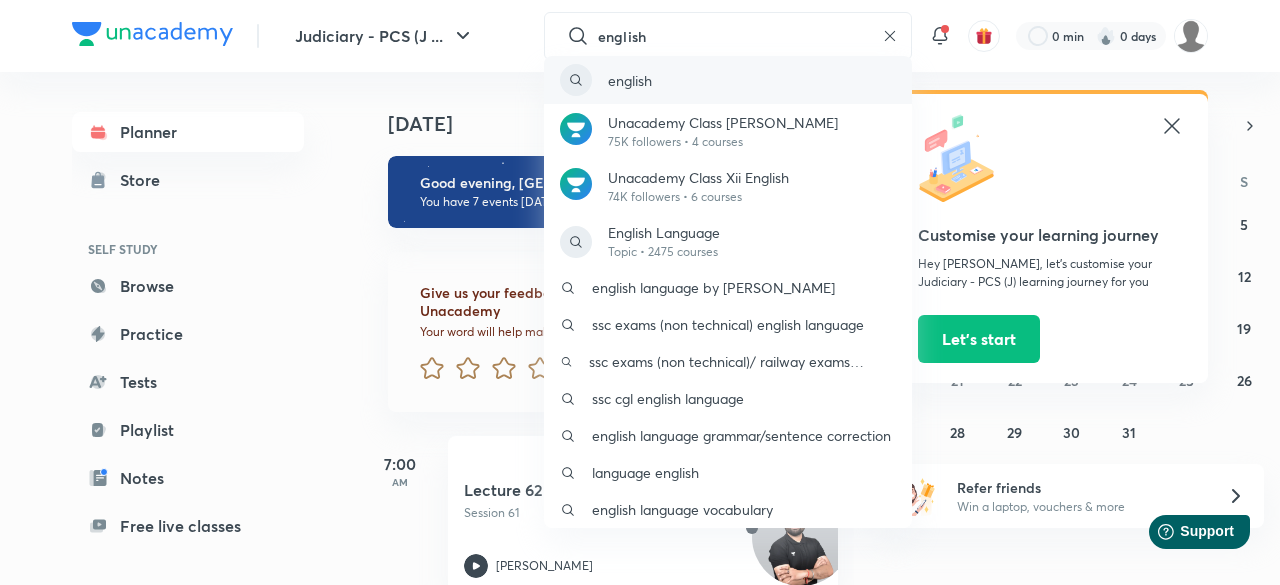 click on "english" at bounding box center (728, 80) 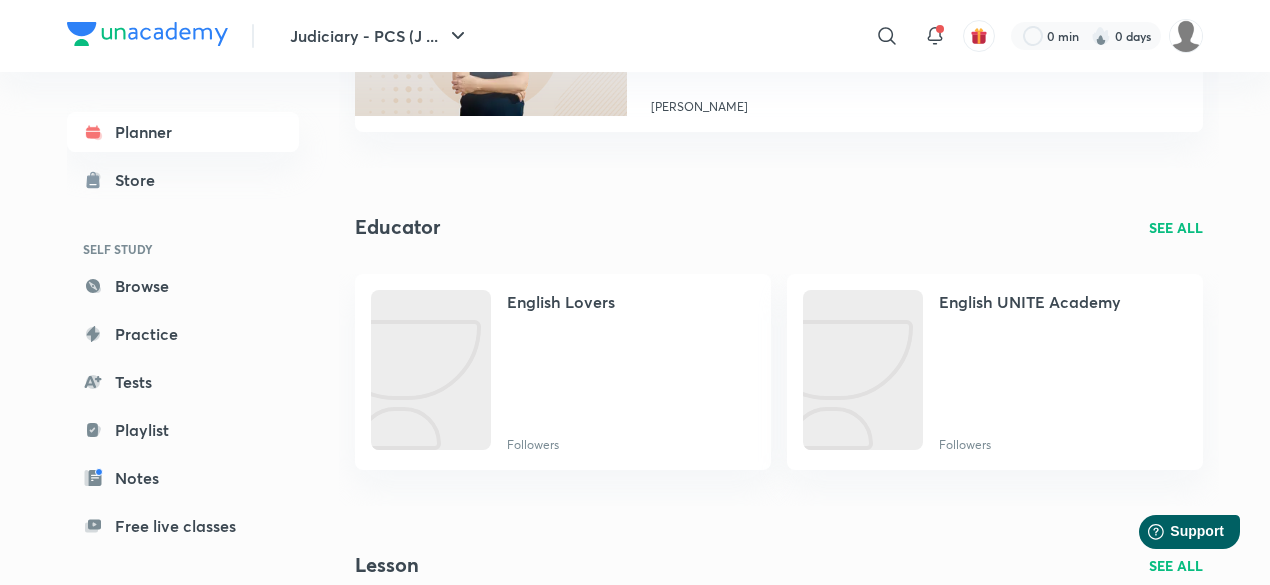 scroll, scrollTop: 623, scrollLeft: 0, axis: vertical 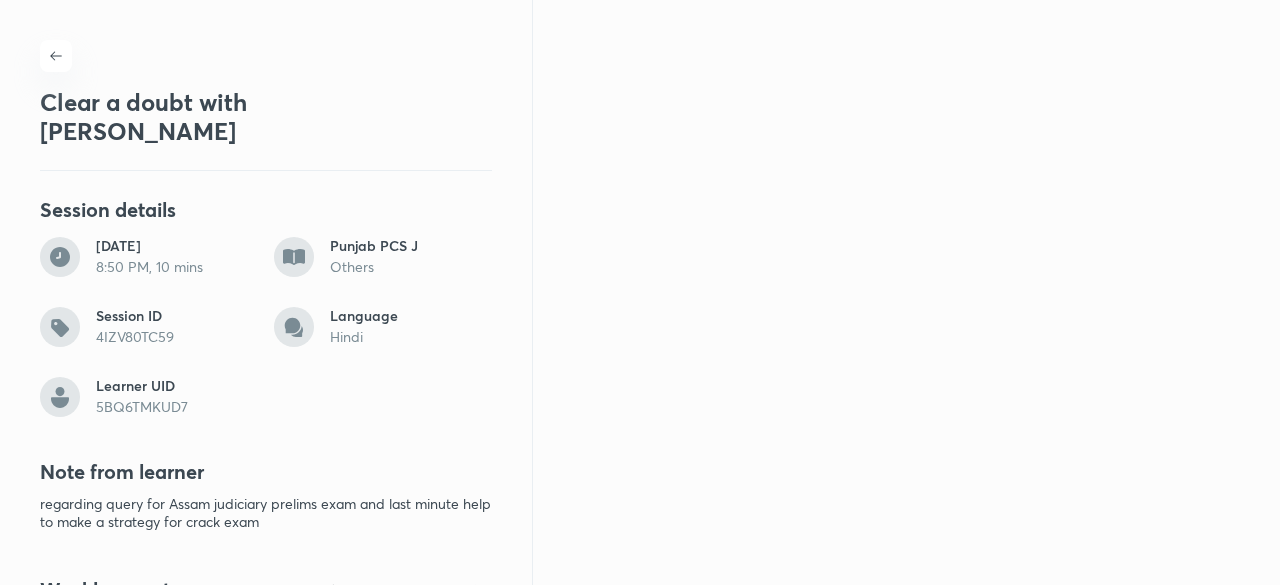 click 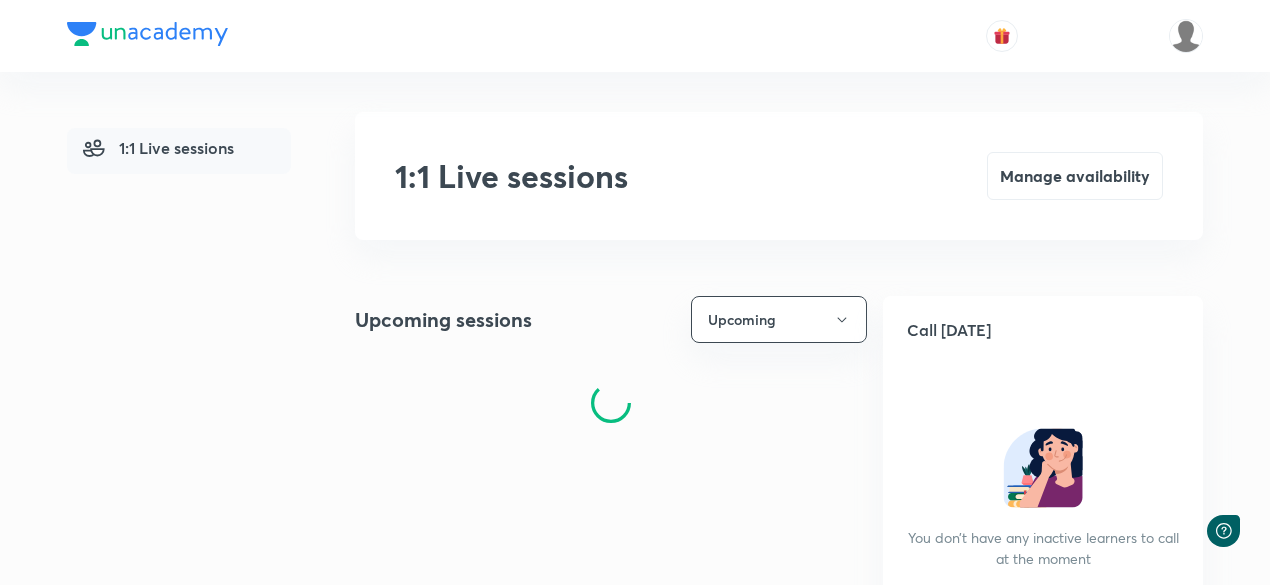 scroll, scrollTop: 0, scrollLeft: 0, axis: both 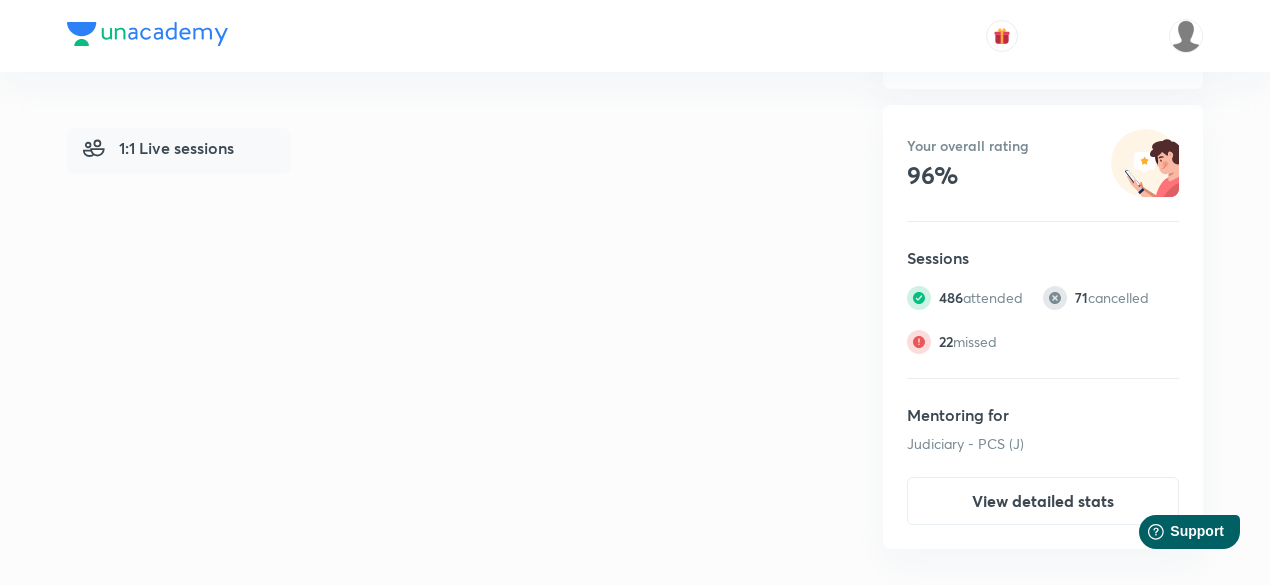 click on "Help Support" at bounding box center [1170, 528] 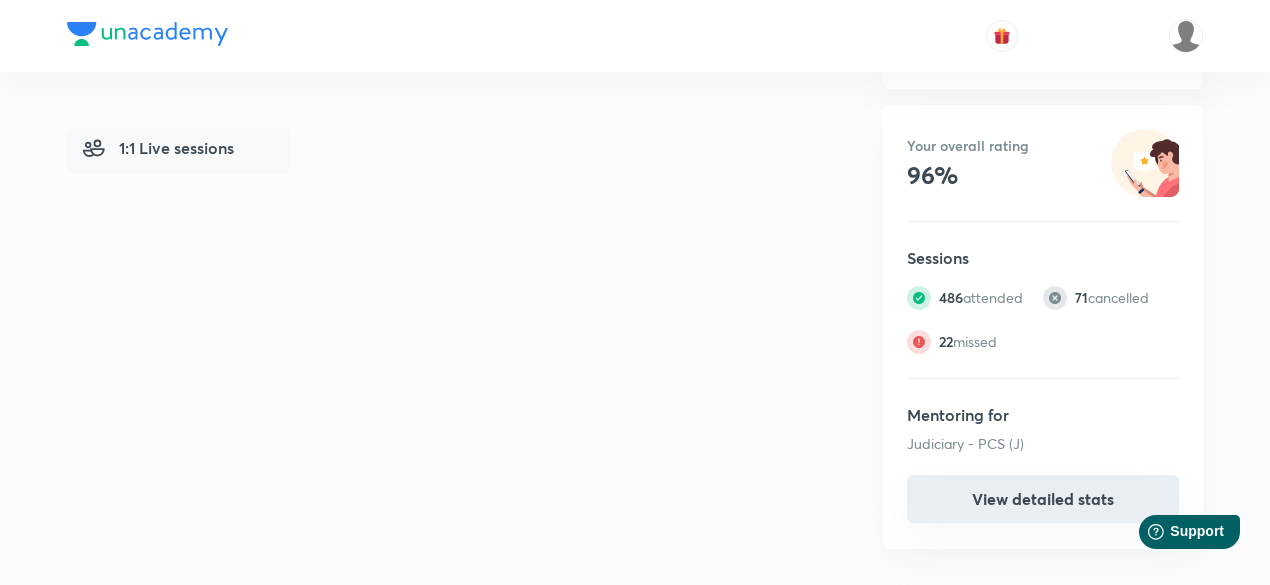 click on "View detailed stats" at bounding box center (1043, 499) 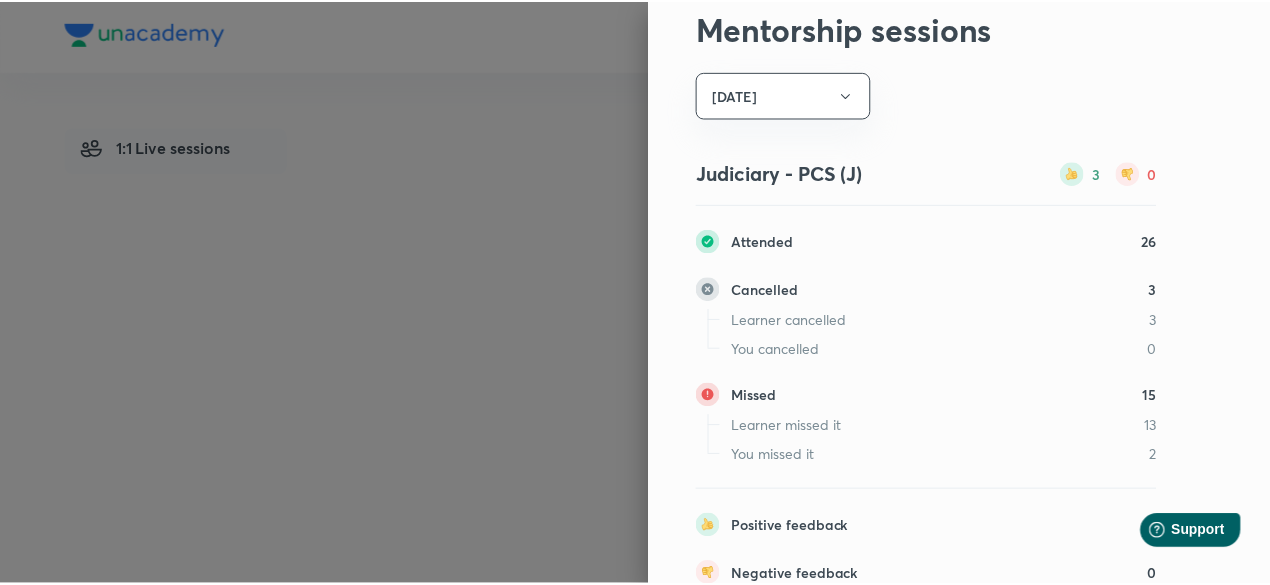 scroll, scrollTop: 0, scrollLeft: 0, axis: both 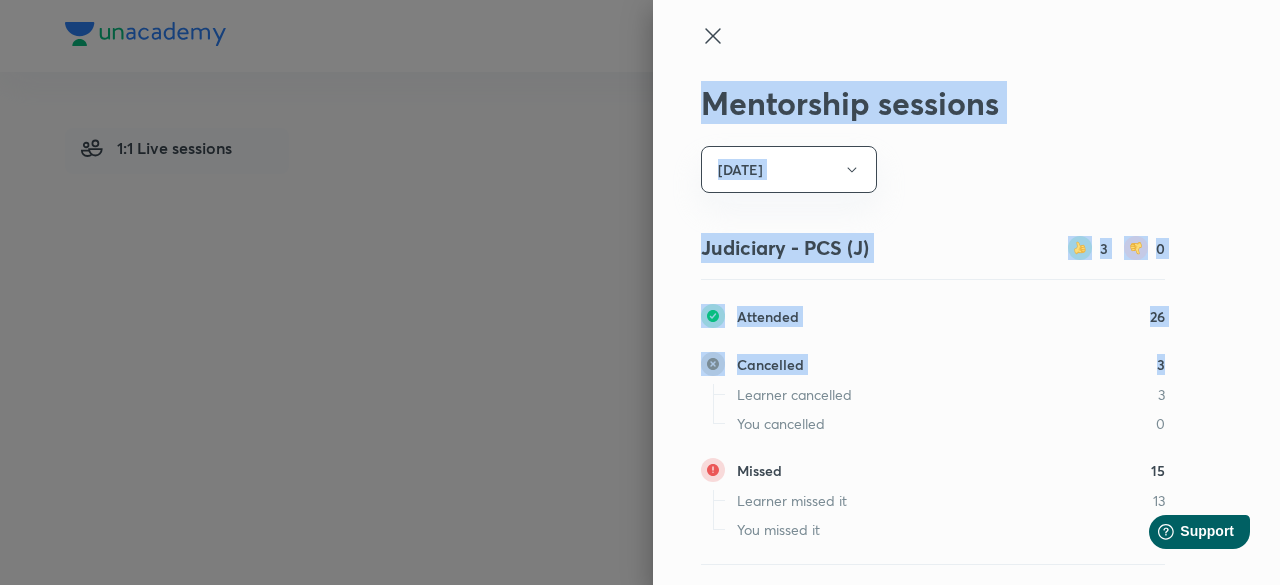 drag, startPoint x: 1279, startPoint y: 343, endPoint x: 1279, endPoint y: 13, distance: 330 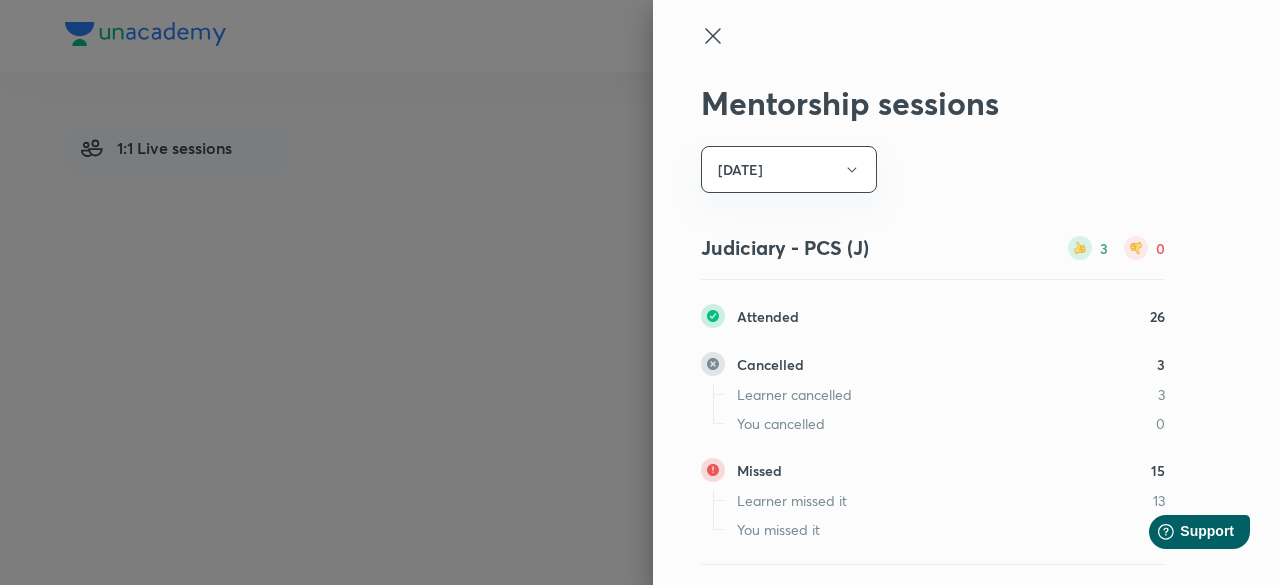 click 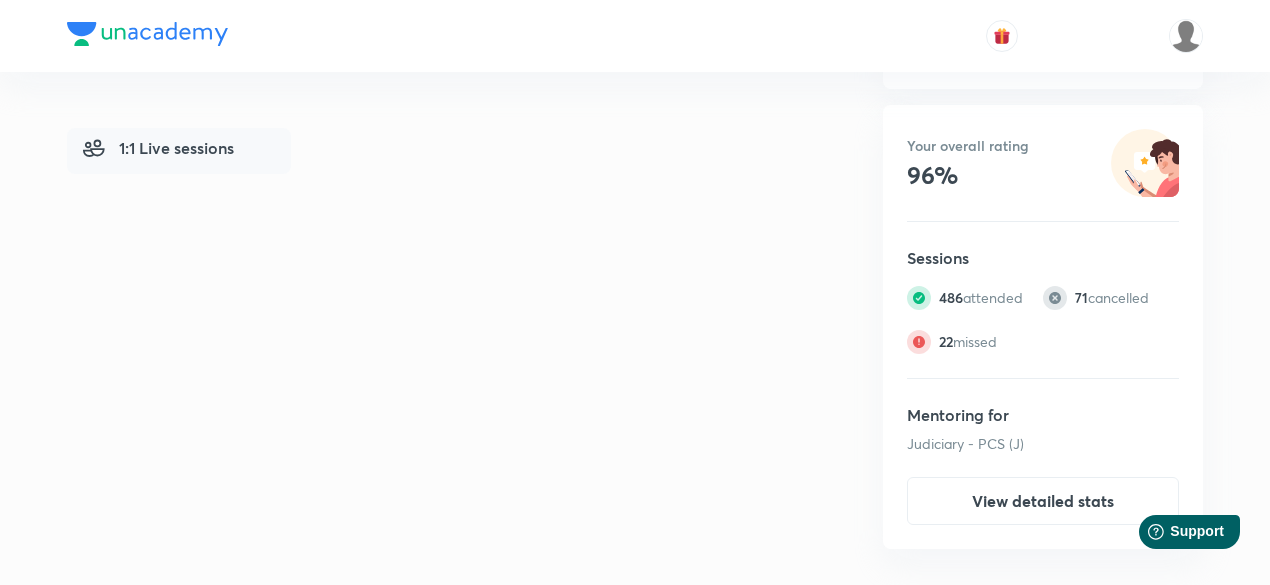 type 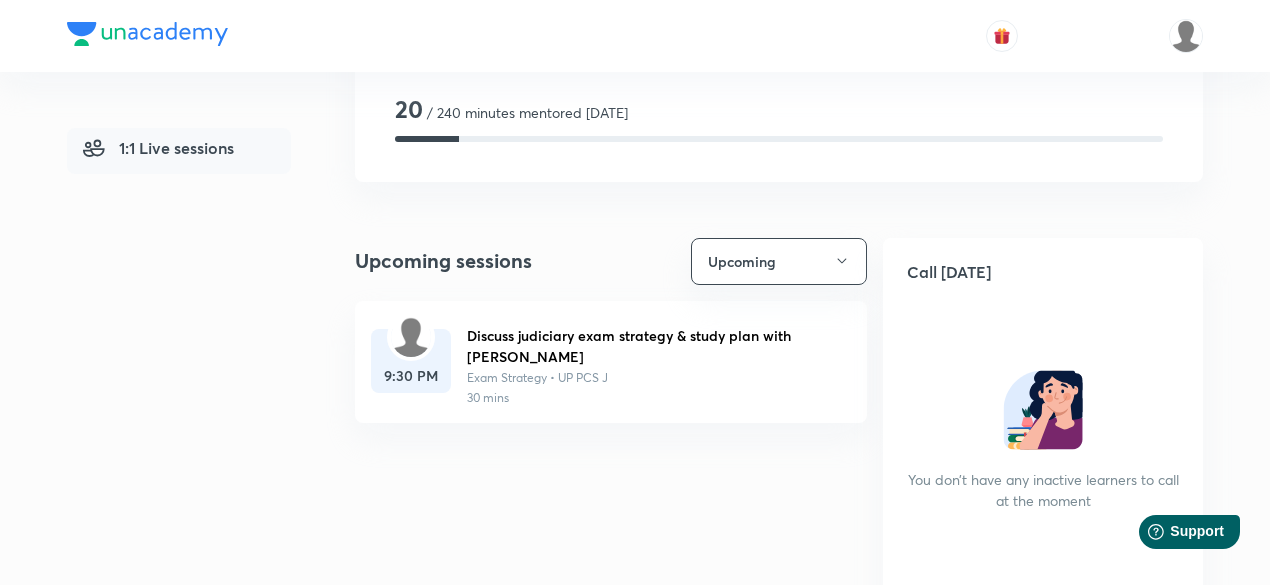 scroll, scrollTop: 0, scrollLeft: 0, axis: both 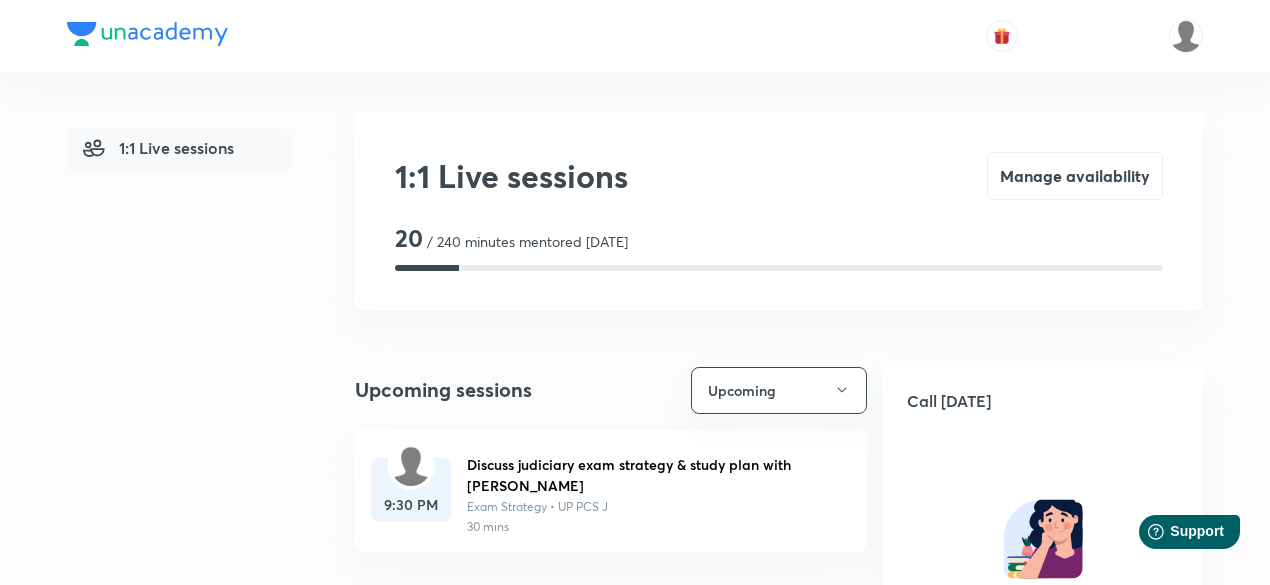 click at bounding box center [411, 466] 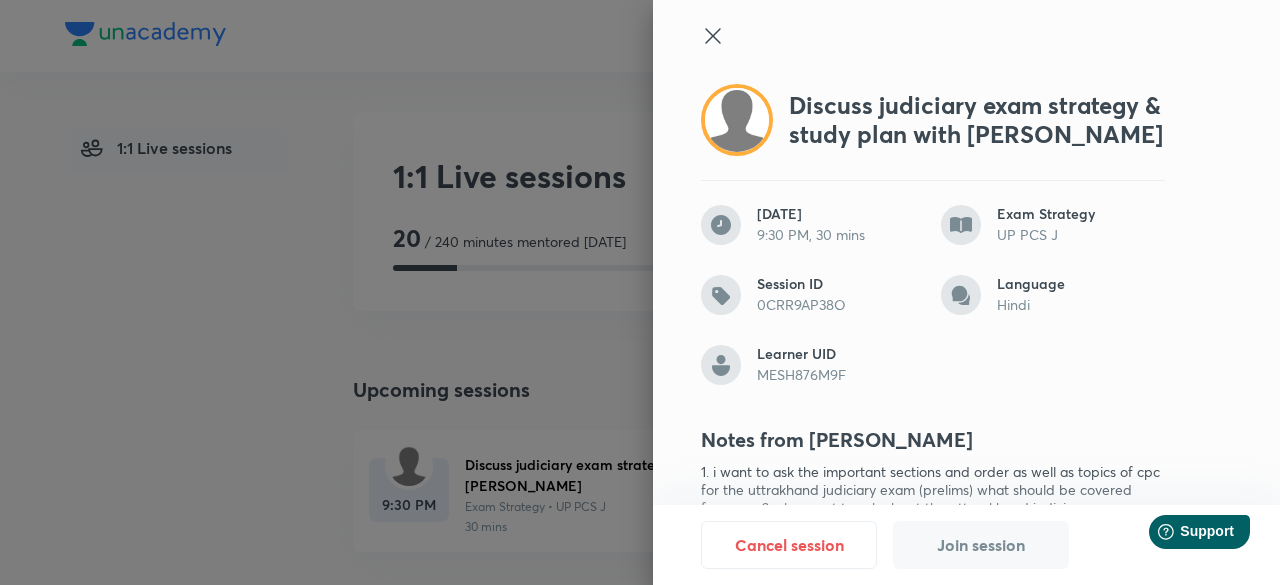 click 